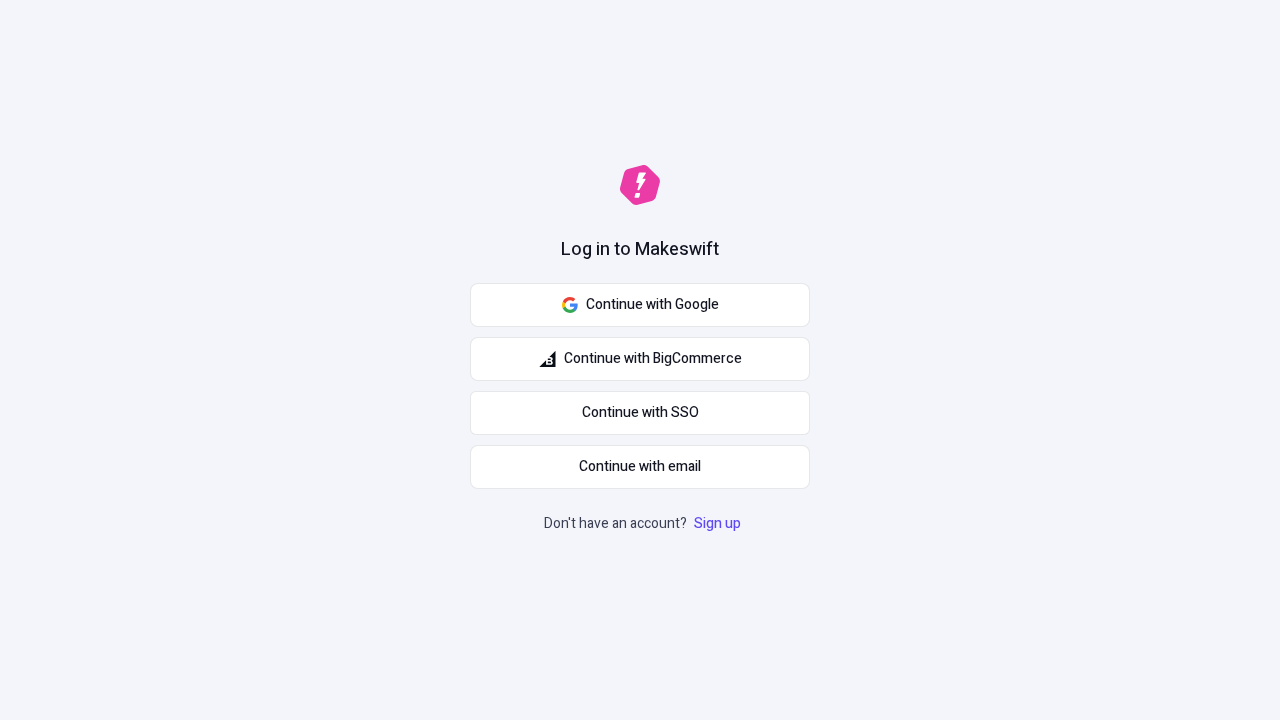 scroll, scrollTop: 0, scrollLeft: 0, axis: both 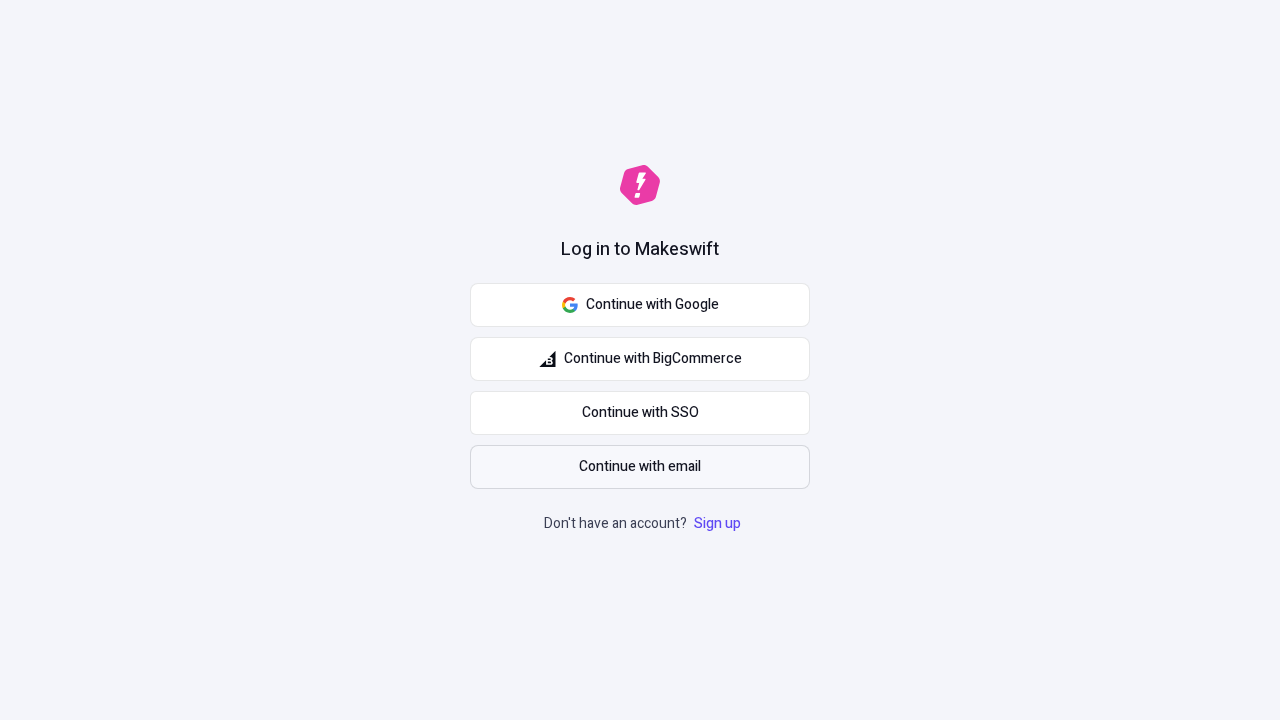 click on "Continue with email" at bounding box center [640, 467] 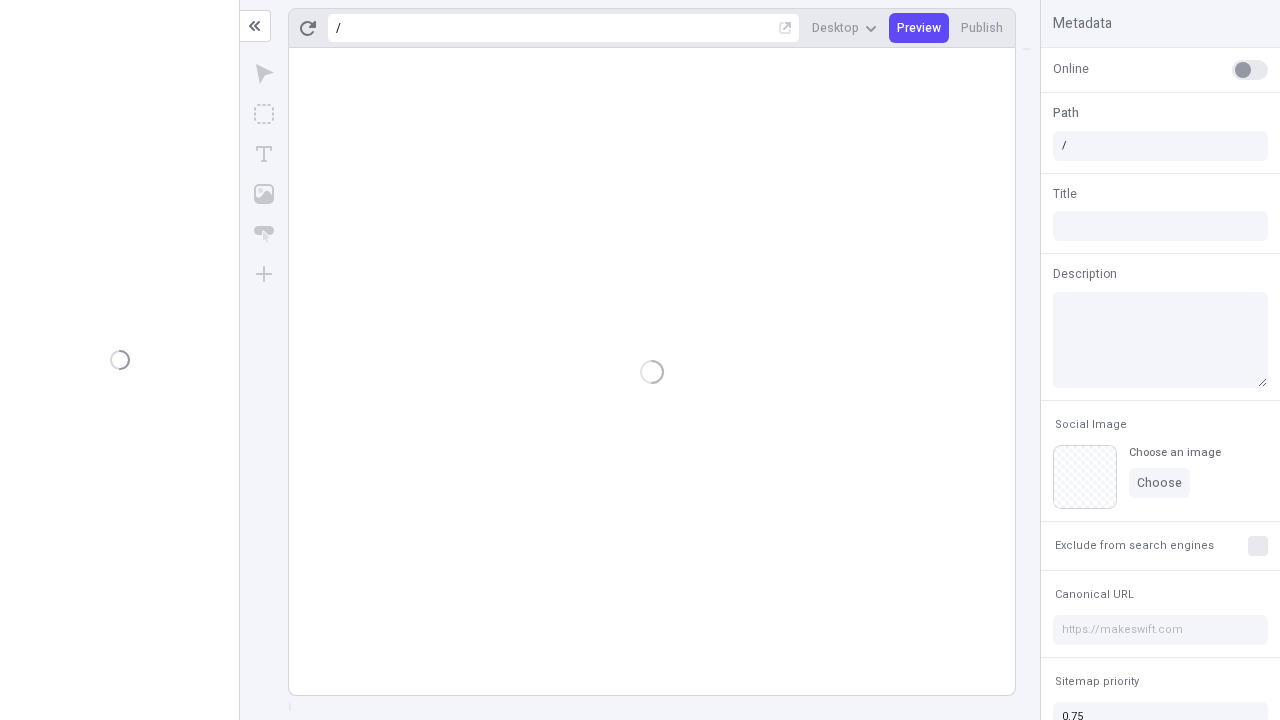 scroll, scrollTop: 0, scrollLeft: 0, axis: both 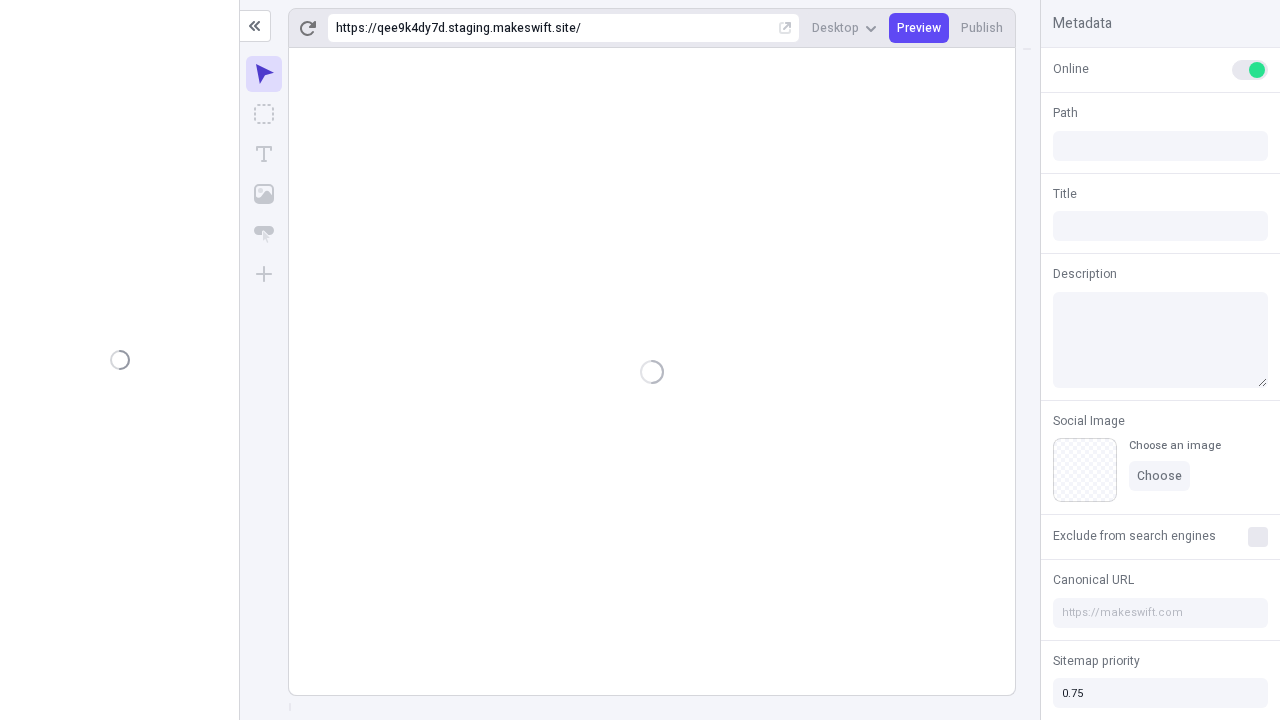 type on "/deep-link-abscido" 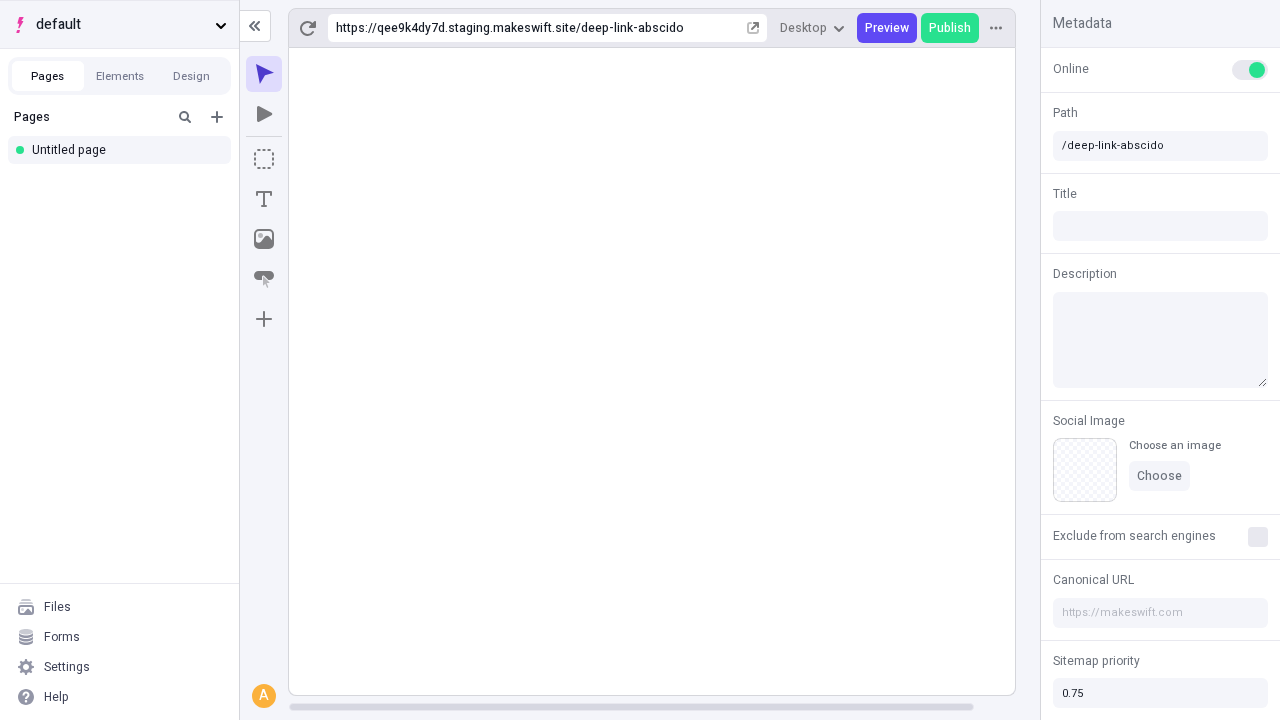 click on "default" at bounding box center [121, 25] 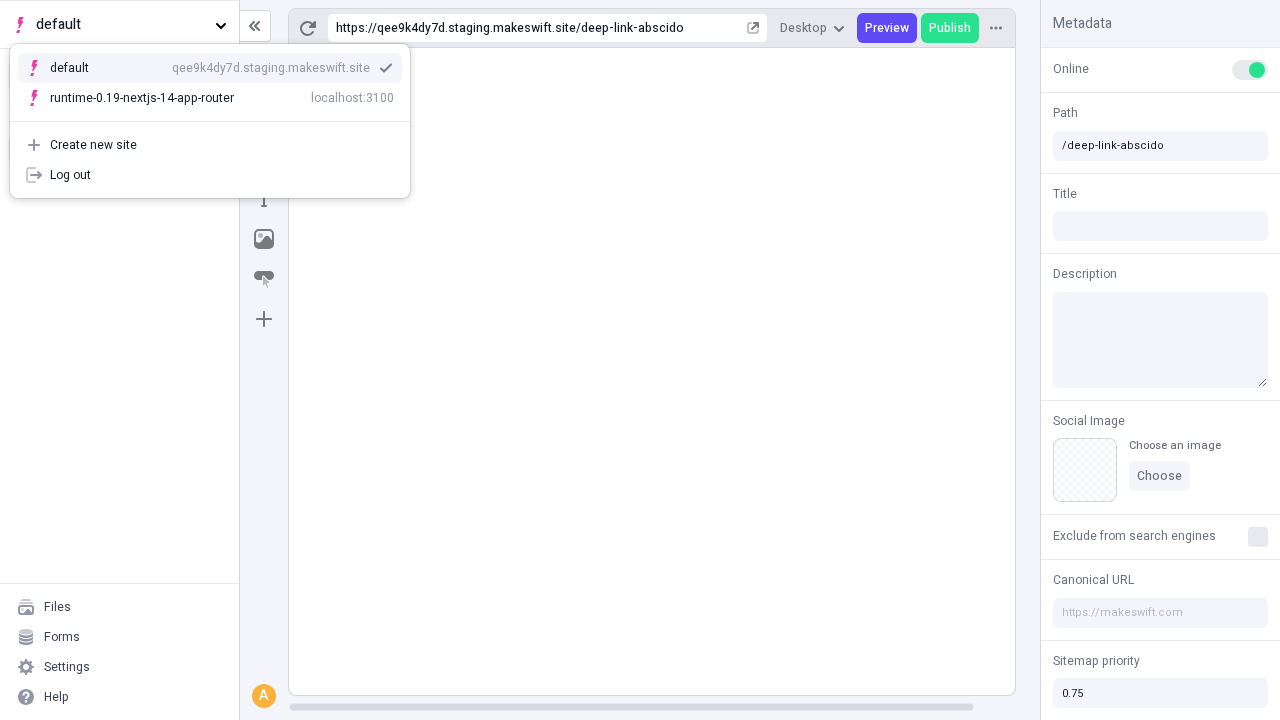 click on "qee9k4dy7d.staging.makeswift.site" at bounding box center (271, 68) 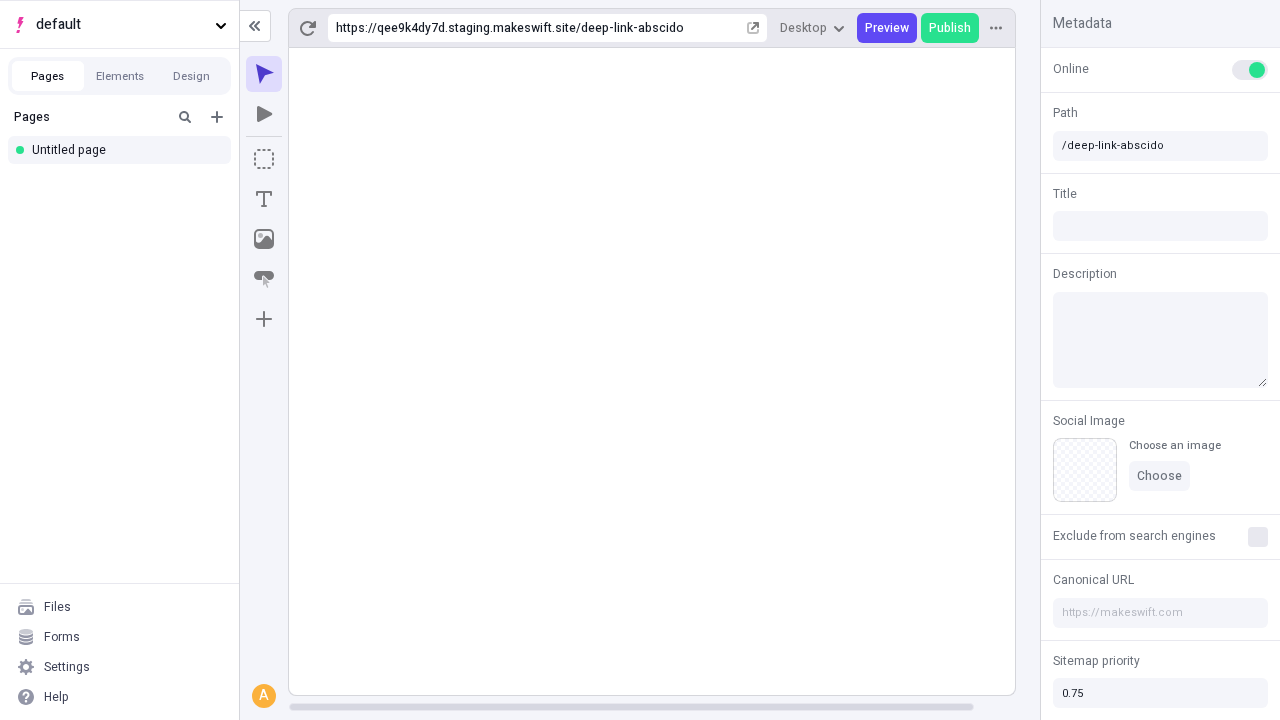 click on "Blank page" at bounding box center (125, 186) 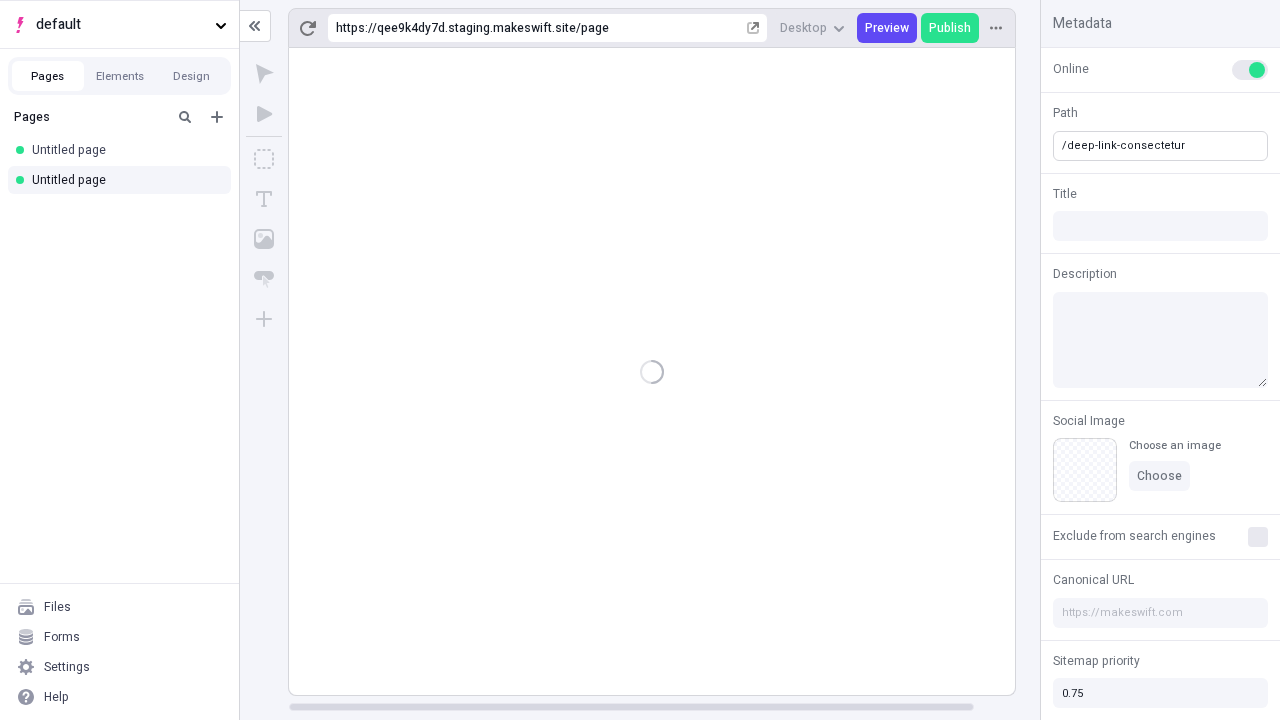 type on "/deep-link-consectetur" 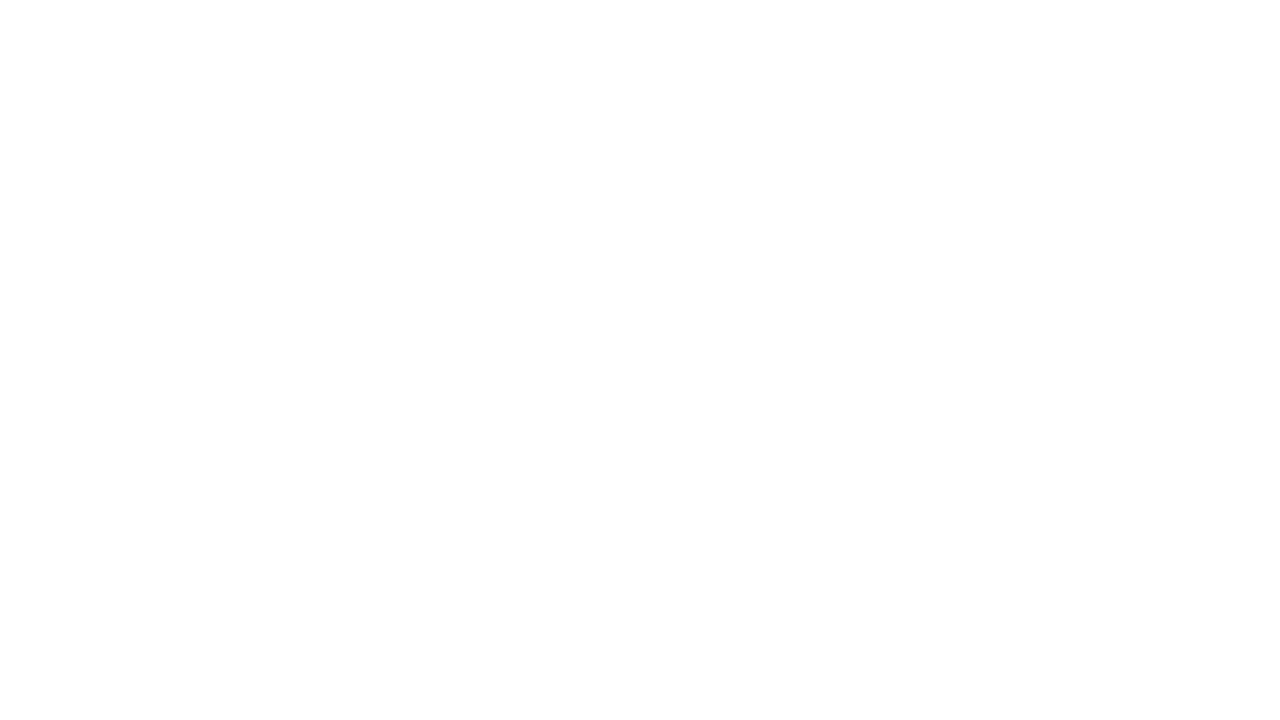 scroll, scrollTop: 0, scrollLeft: 0, axis: both 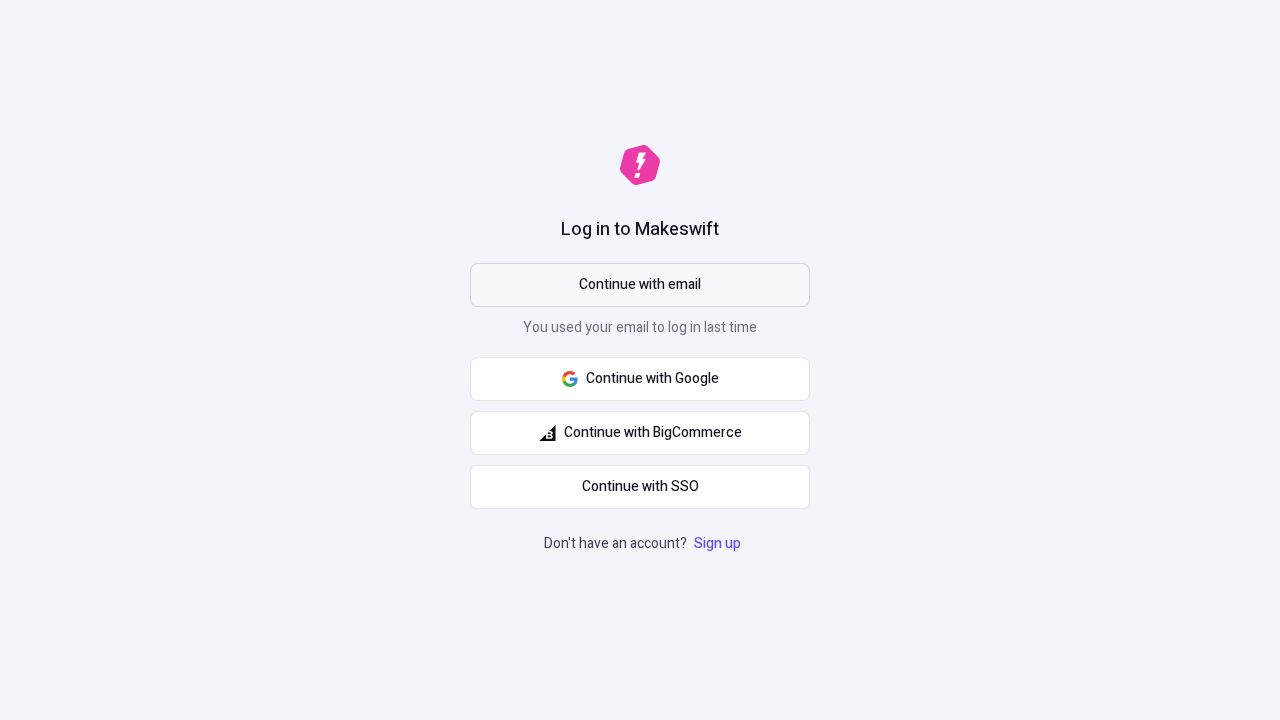 click on "Continue with email" at bounding box center (640, 285) 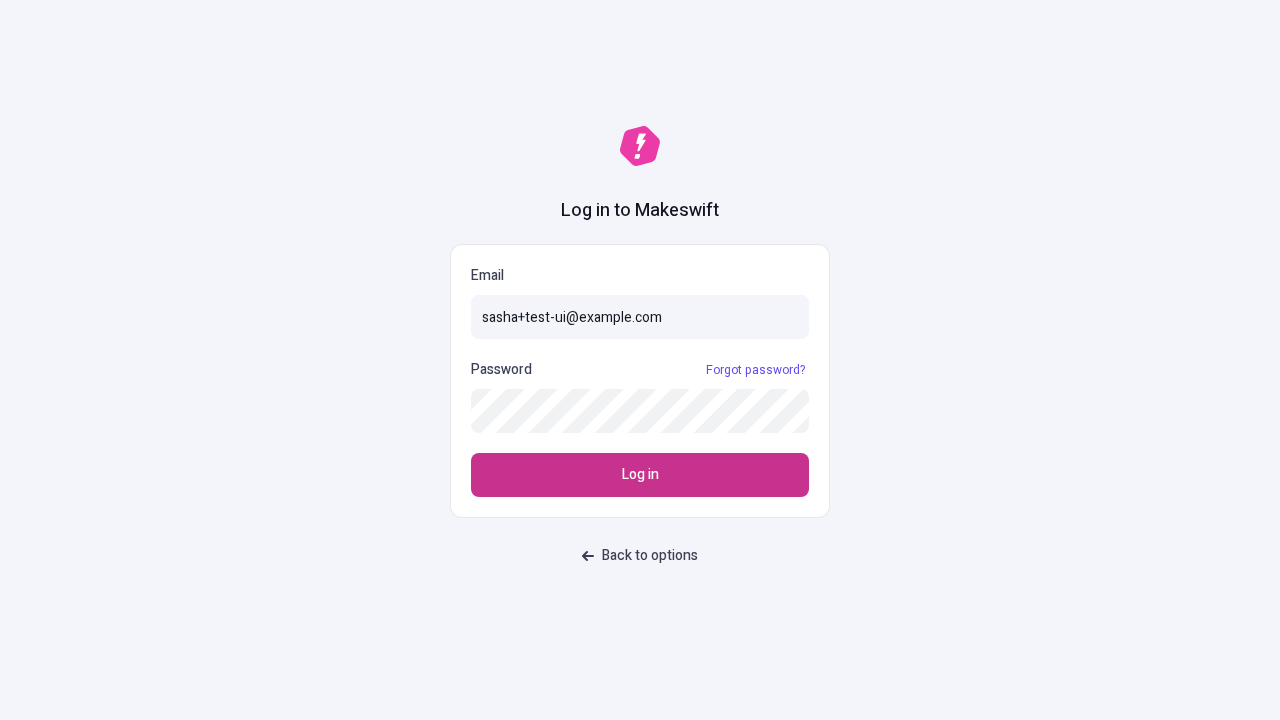 click on "Log in" at bounding box center (640, 475) 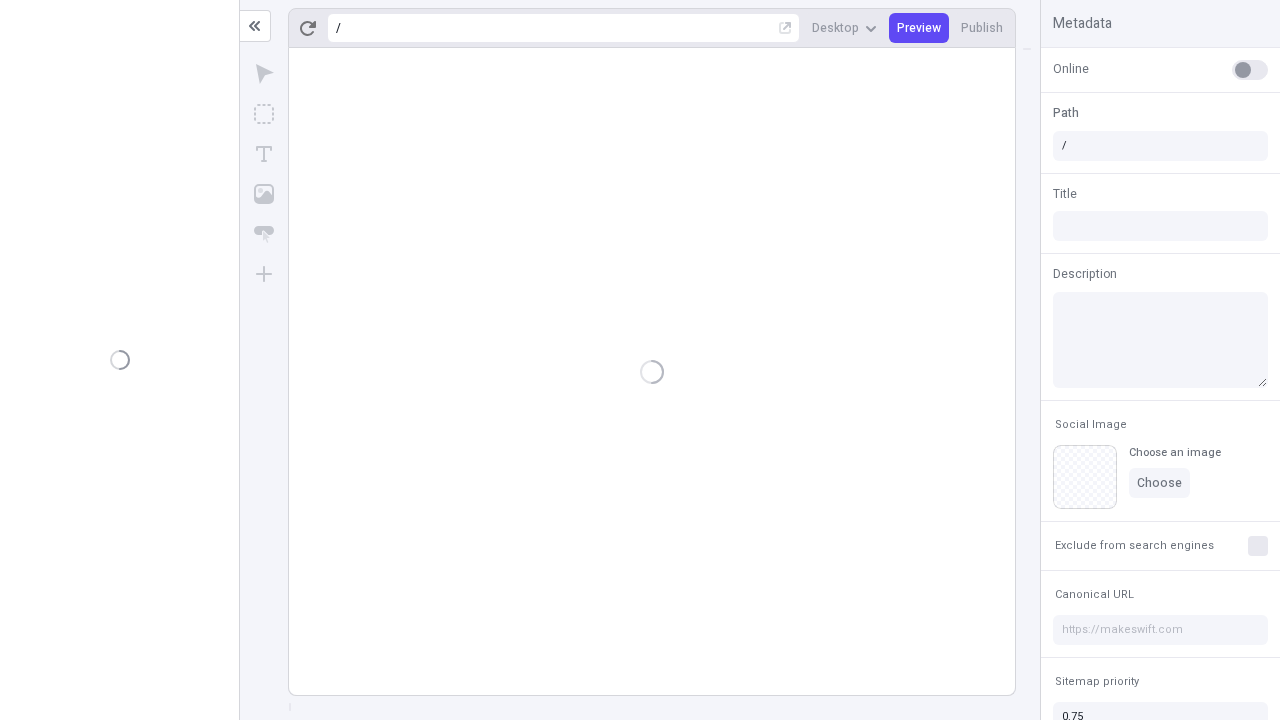 scroll, scrollTop: 0, scrollLeft: 0, axis: both 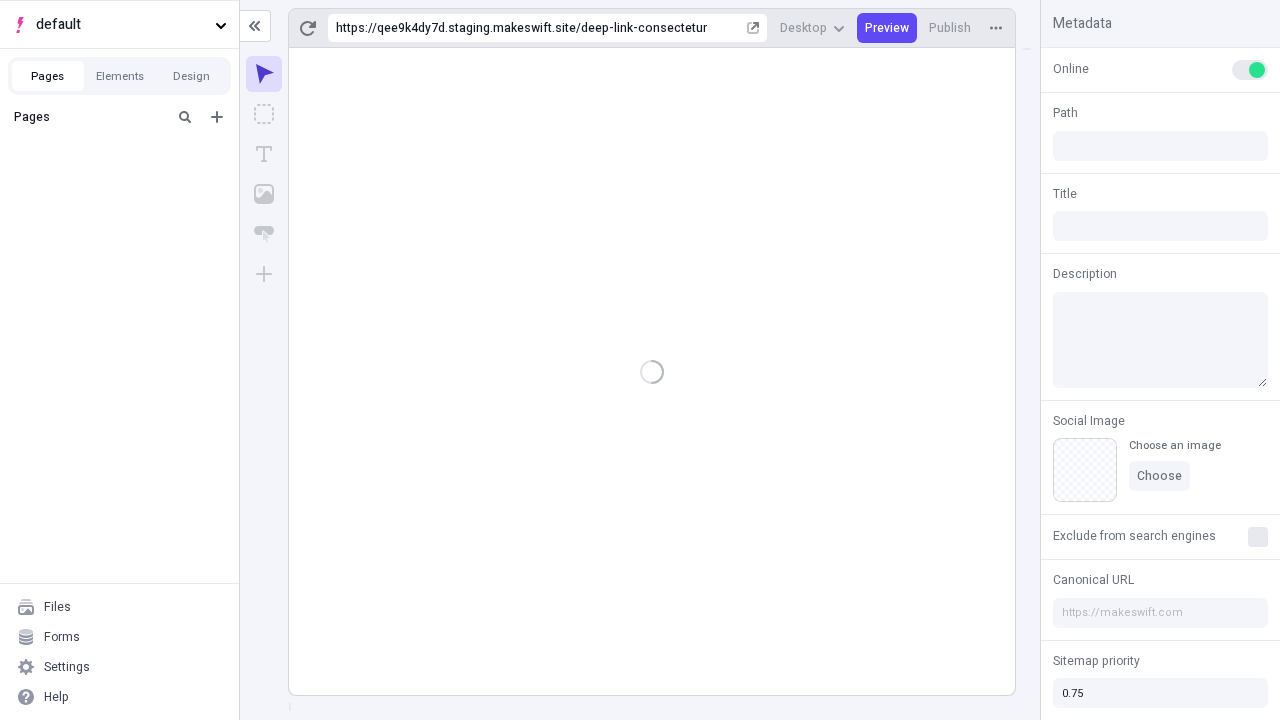 type on "/deep-link-consectetur" 